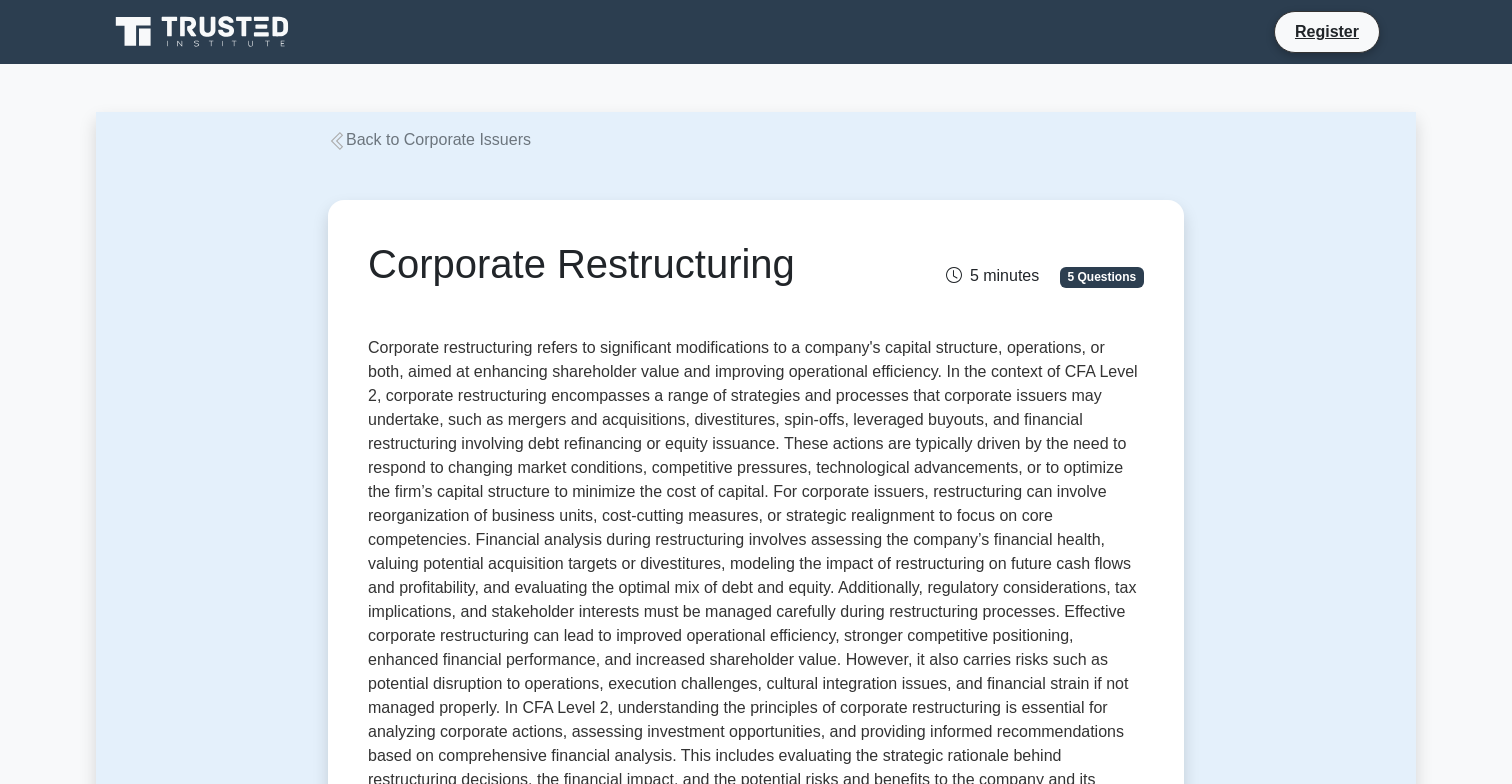 scroll, scrollTop: 0, scrollLeft: 0, axis: both 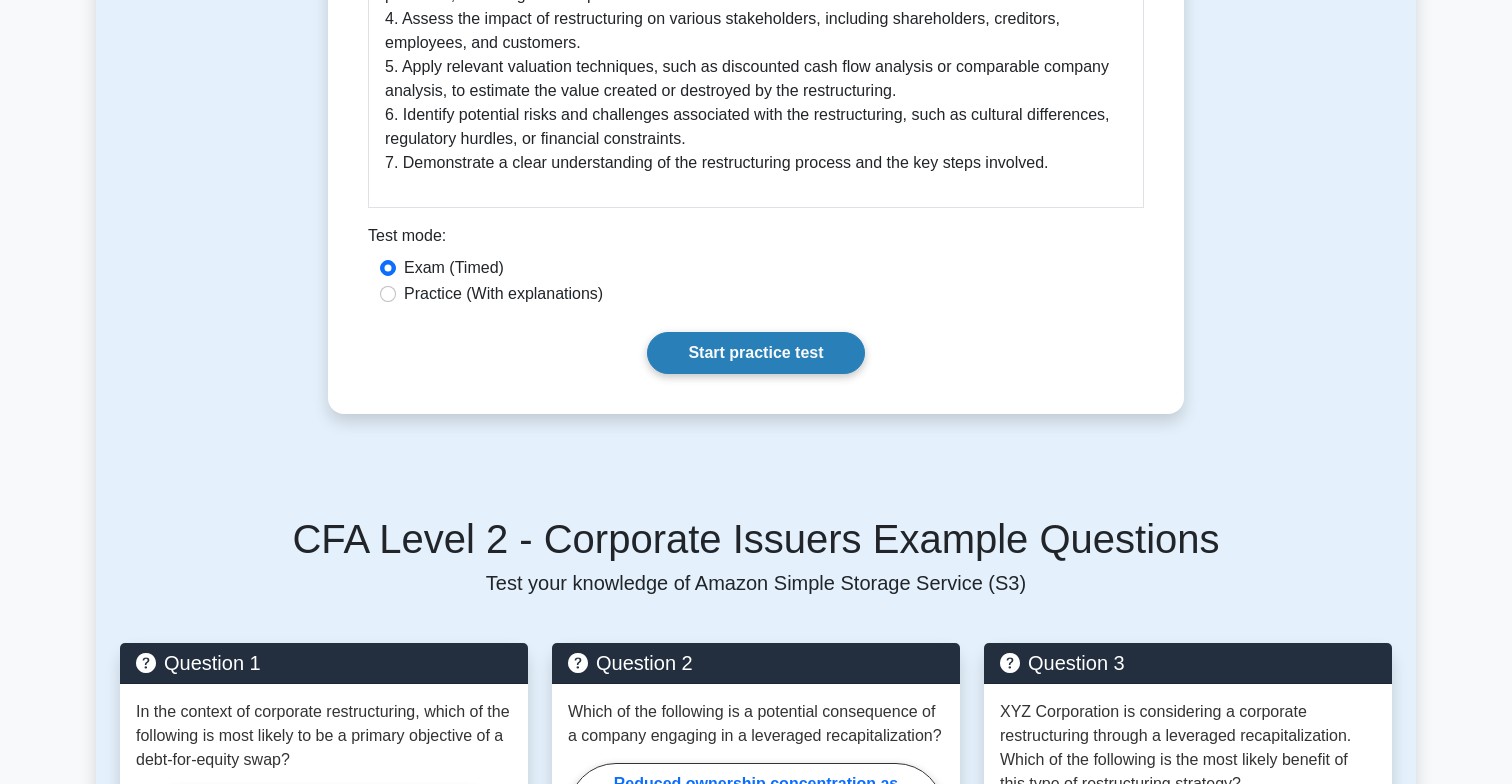 click on "Start practice test" at bounding box center [755, 353] 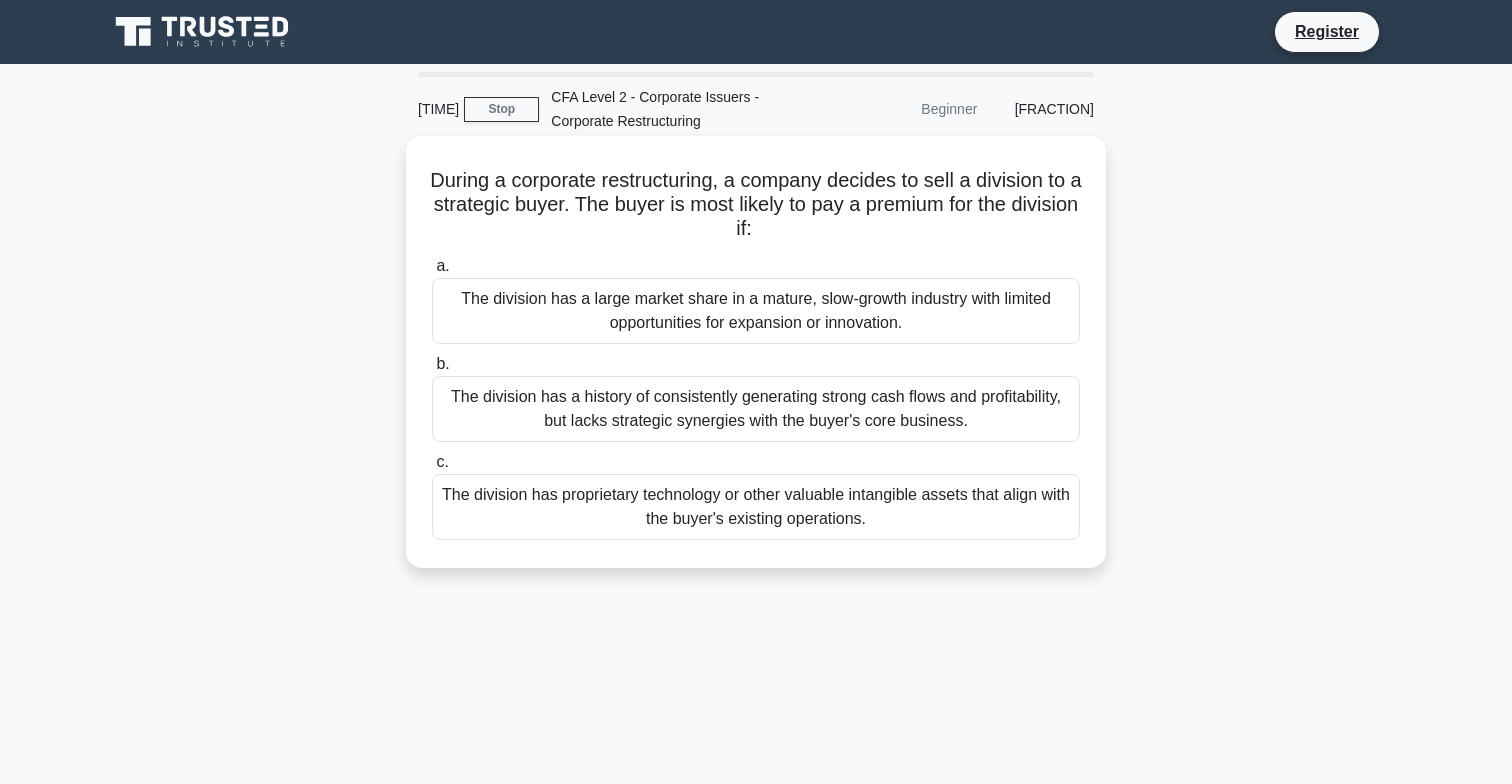 scroll, scrollTop: 0, scrollLeft: 0, axis: both 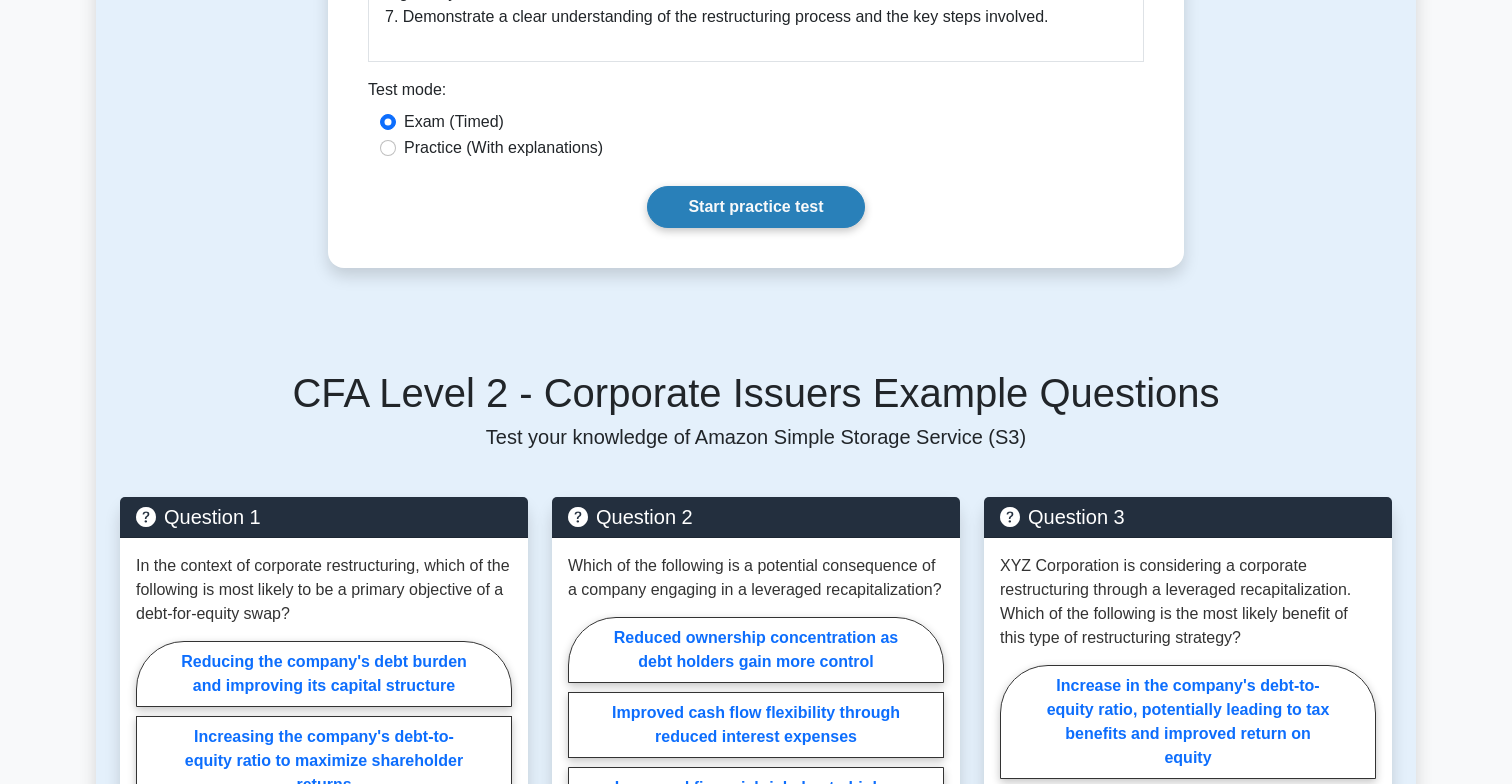 click on "Start practice test" at bounding box center (755, 207) 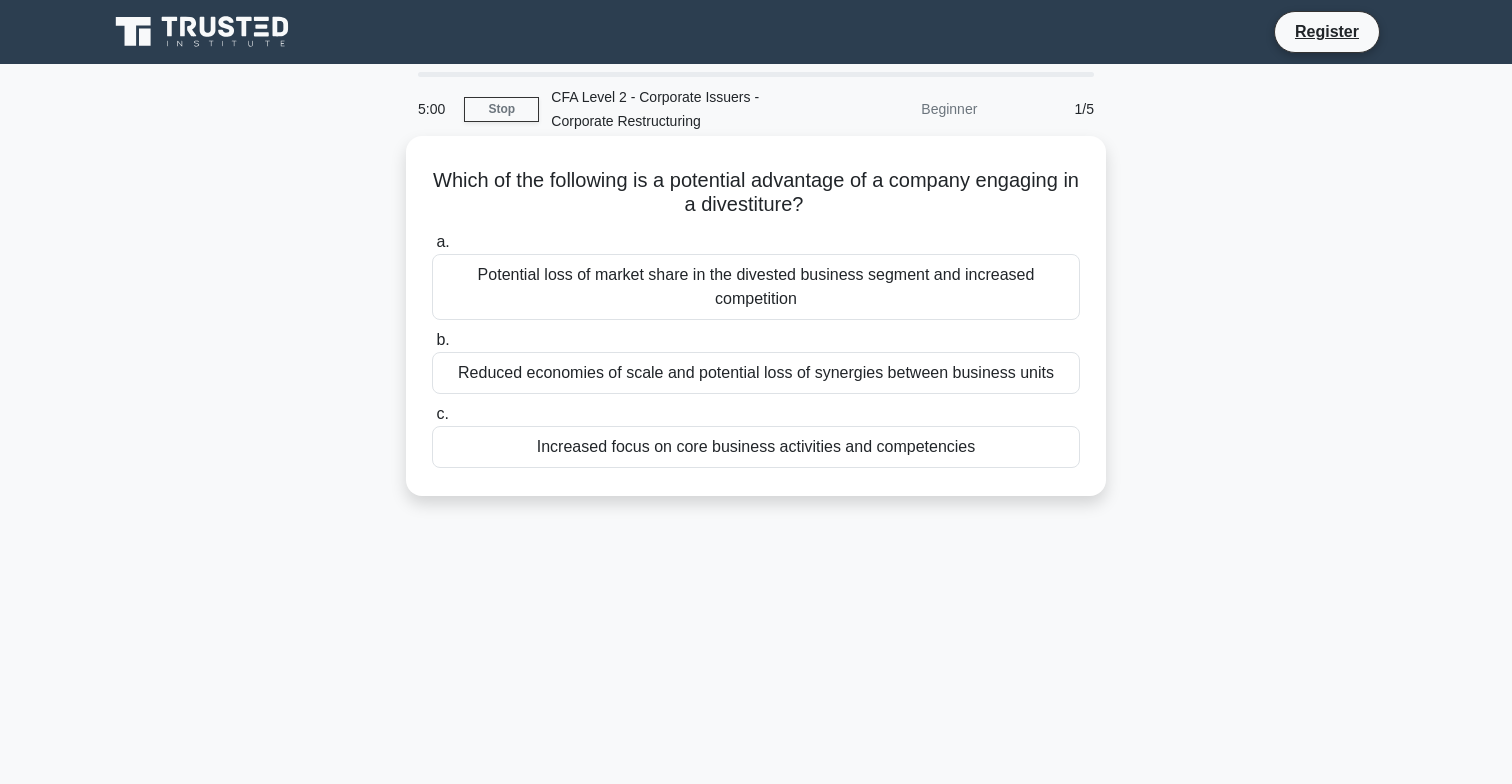 scroll, scrollTop: 0, scrollLeft: 0, axis: both 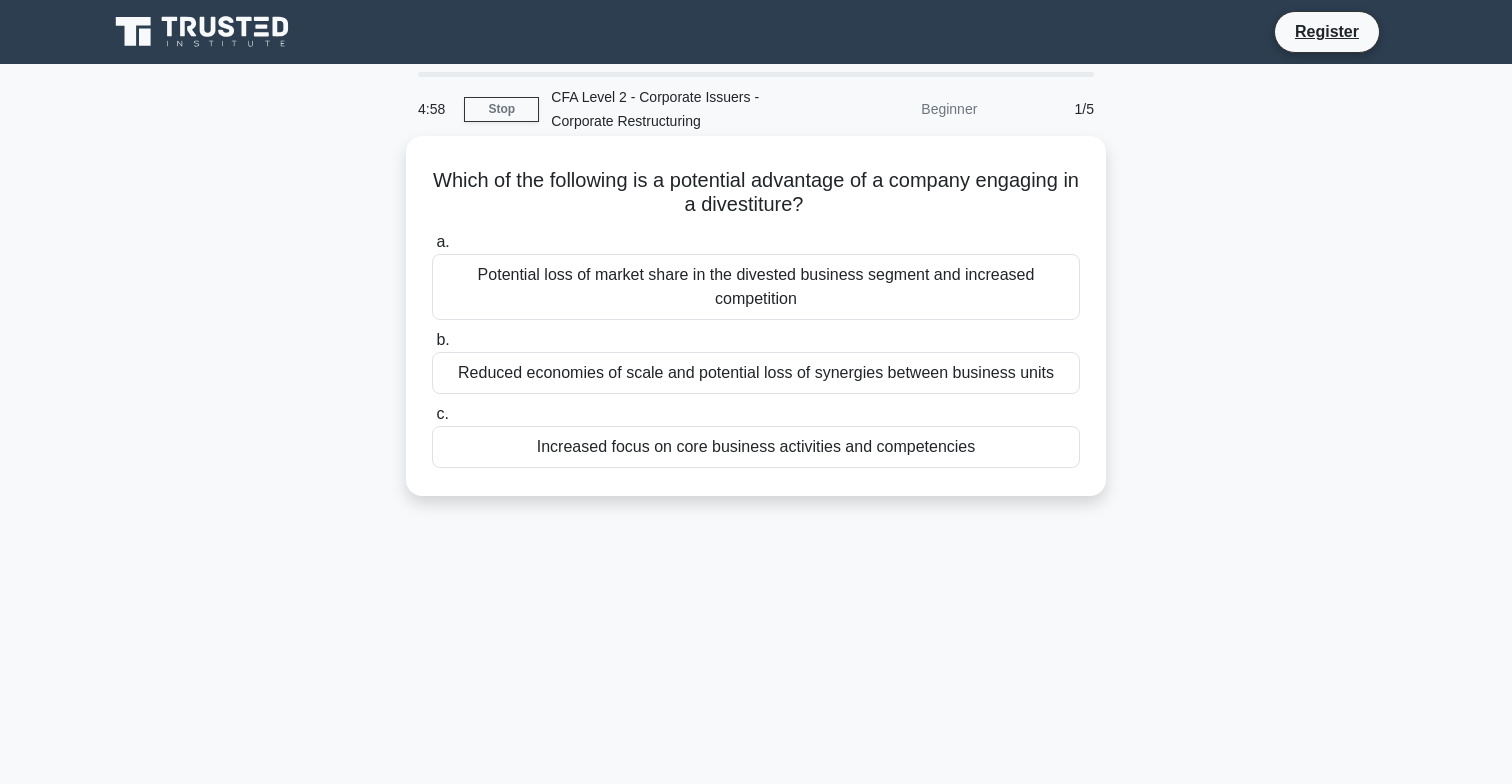 click on "Which of the following is a potential advantage of a company engaging in a divestiture?
.spinner_0XTQ{transform-origin:center;animation:spinner_y6GP .75s linear infinite}@keyframes spinner_y6GP{100%{transform:rotate(360deg)}}" at bounding box center (756, 193) 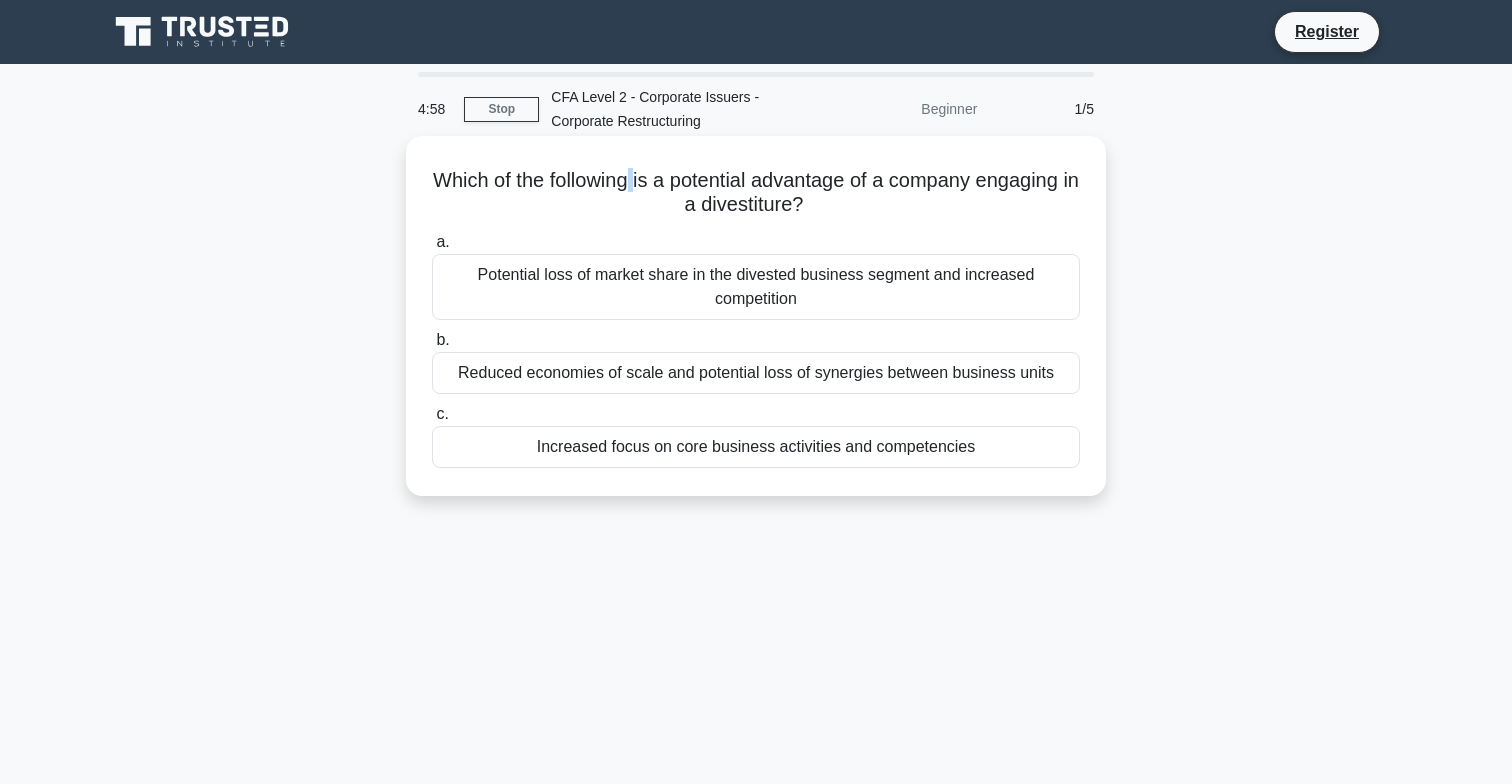 click on "Which of the following is a potential advantage of a company engaging in a divestiture?
.spinner_0XTQ{transform-origin:center;animation:spinner_y6GP .75s linear infinite}@keyframes spinner_y6GP{100%{transform:rotate(360deg)}}" at bounding box center (756, 193) 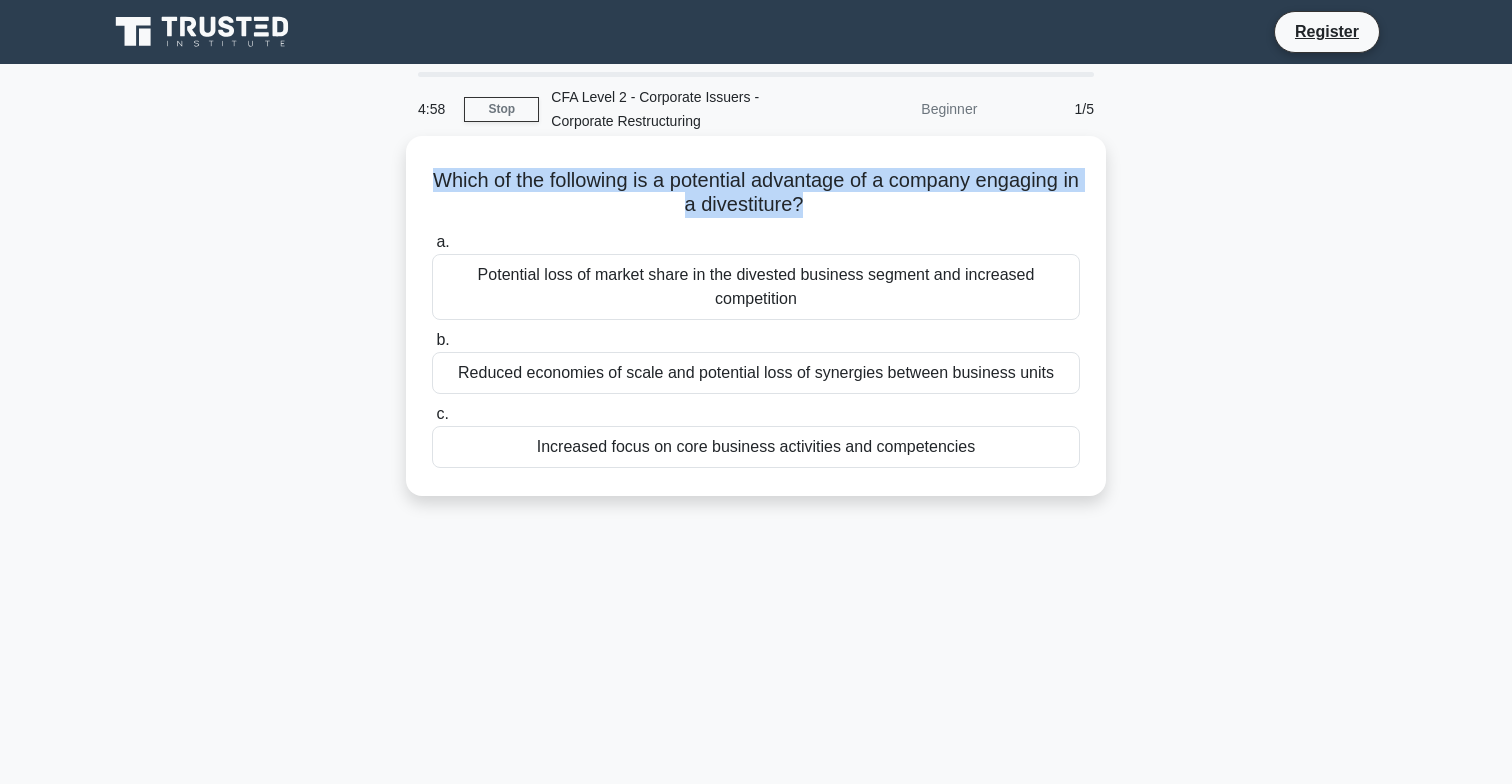click on "Which of the following is a potential advantage of a company engaging in a divestiture?
.spinner_0XTQ{transform-origin:center;animation:spinner_y6GP .75s linear infinite}@keyframes spinner_y6GP{100%{transform:rotate(360deg)}}" at bounding box center [756, 193] 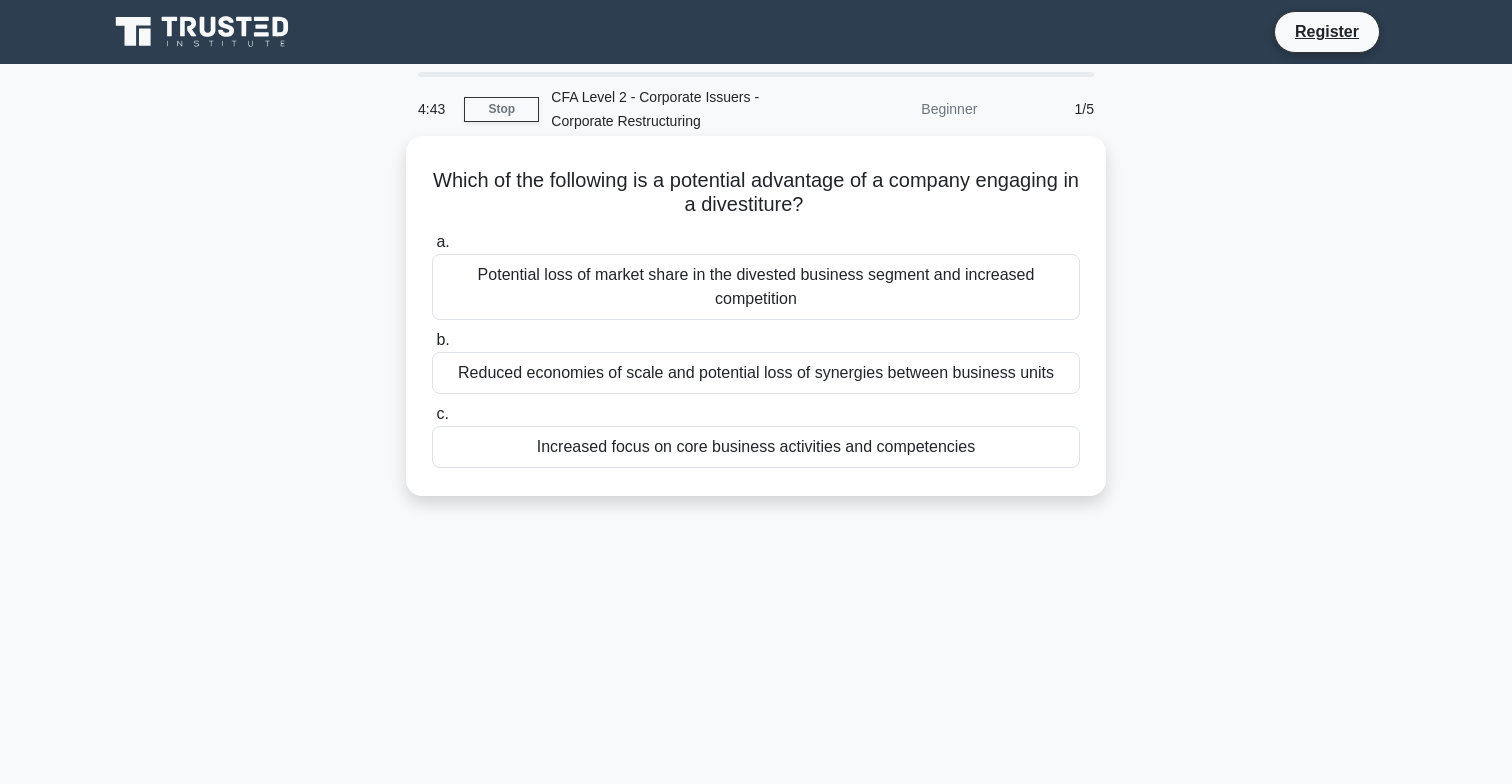 click on "Increased focus on core business activities and competencies" at bounding box center (756, 447) 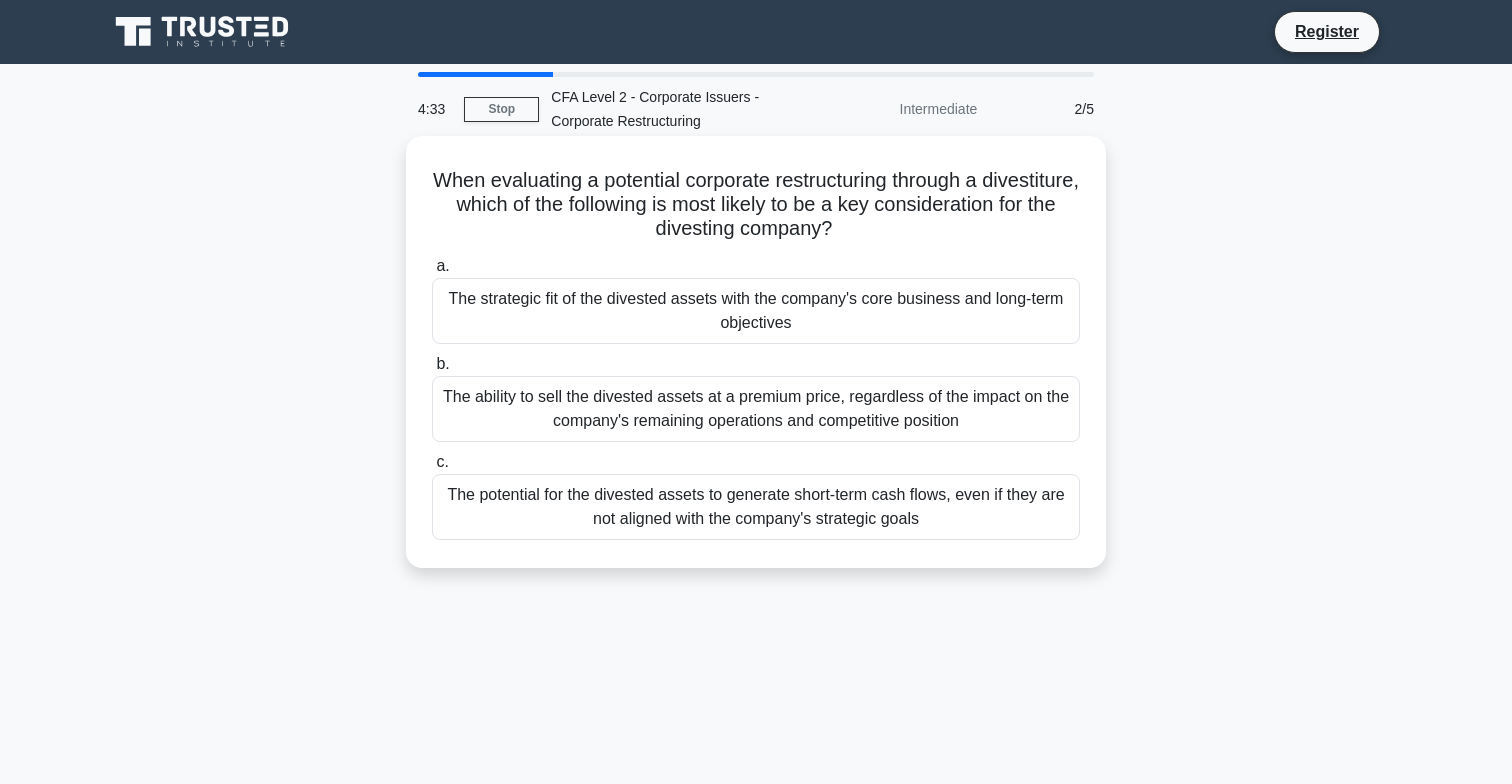 click on "When evaluating a potential corporate restructuring through a divestiture, which of the following is most likely to be a key consideration for the divesting company?
.spinner_0XTQ{transform-origin:center;animation:spinner_y6GP .75s linear infinite}@keyframes spinner_y6GP{100%{transform:rotate(360deg)}}" at bounding box center [756, 205] 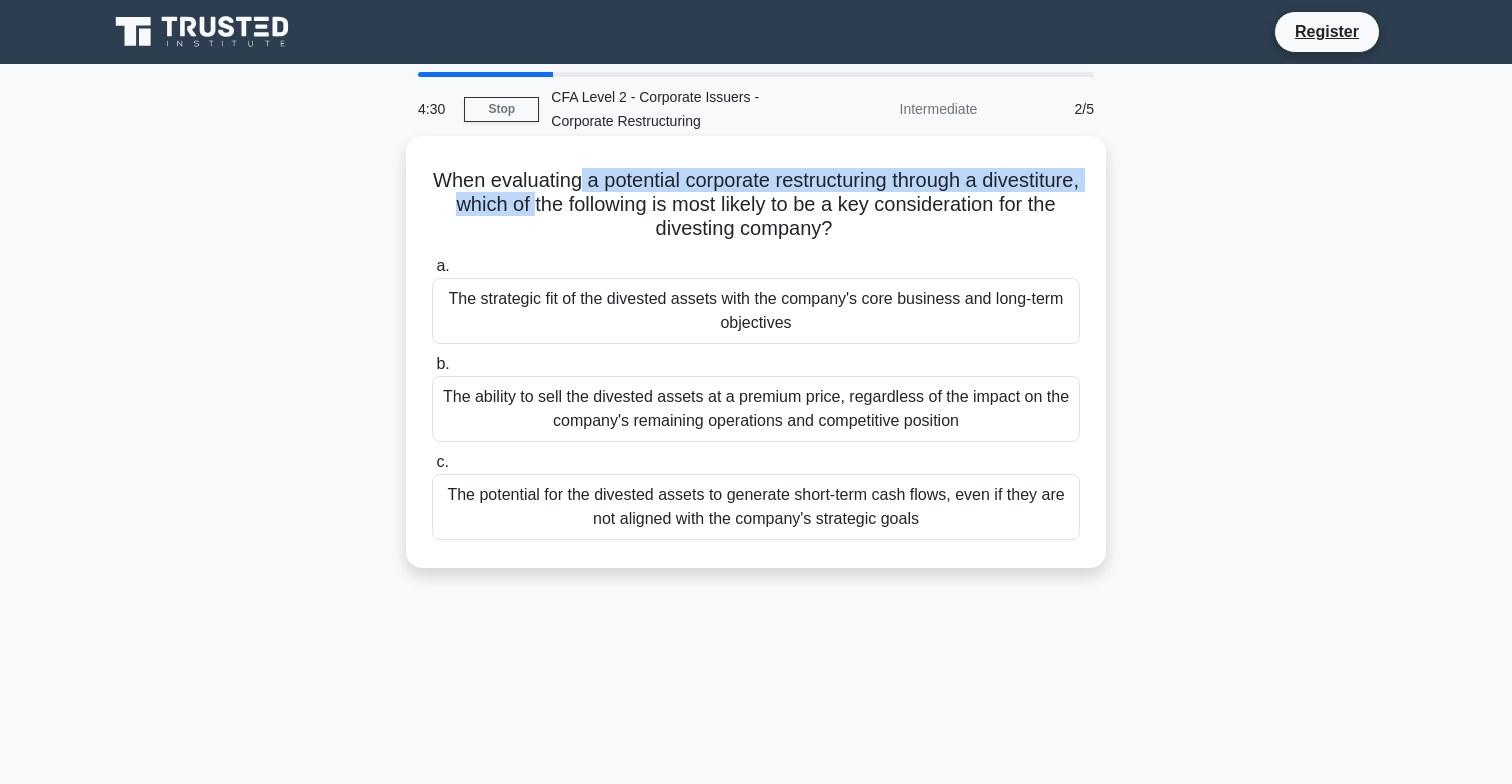 drag, startPoint x: 625, startPoint y: 189, endPoint x: 610, endPoint y: 207, distance: 23.43075 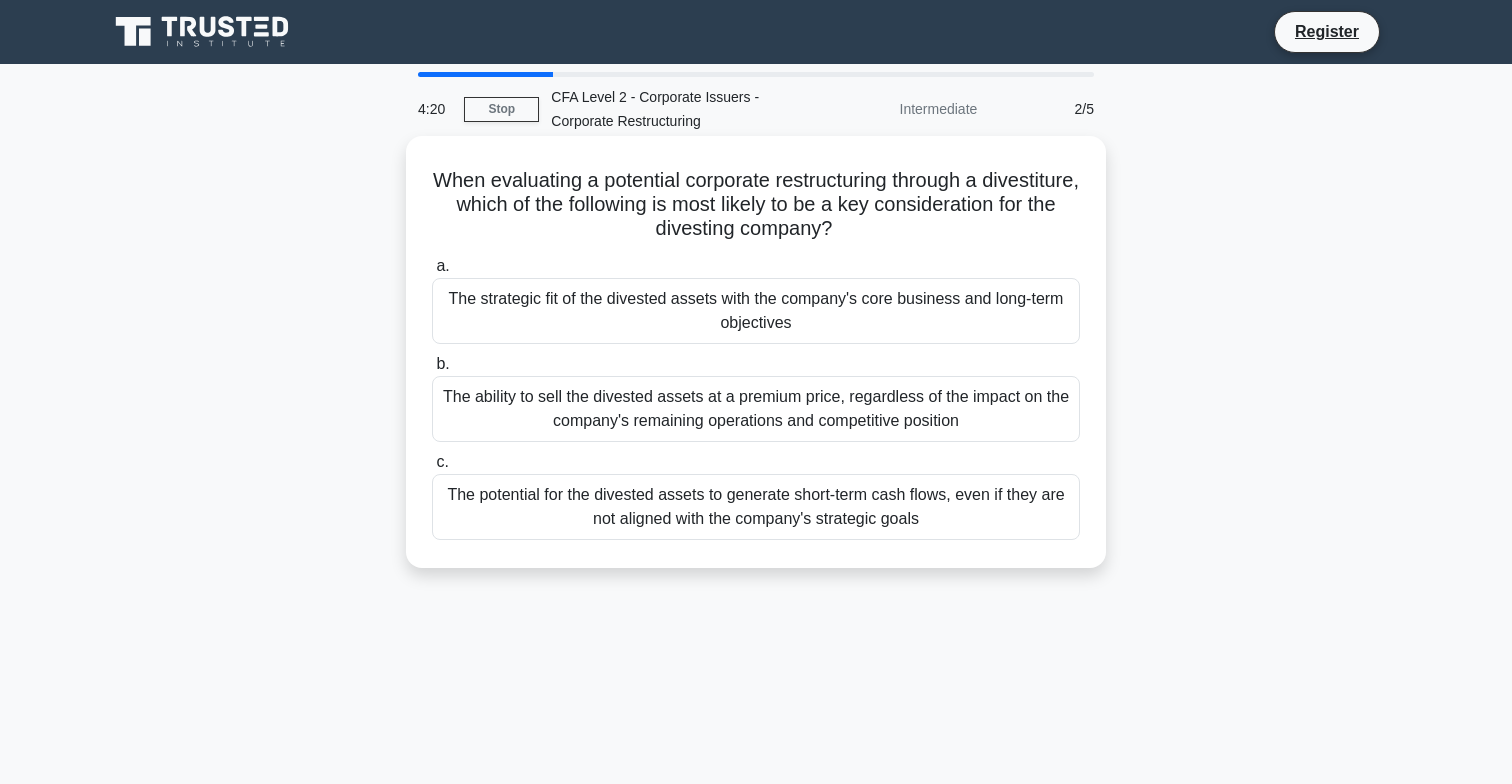 click on "The ability to sell the divested assets at a premium price, regardless of the impact on the company's remaining operations and competitive position" at bounding box center (756, 409) 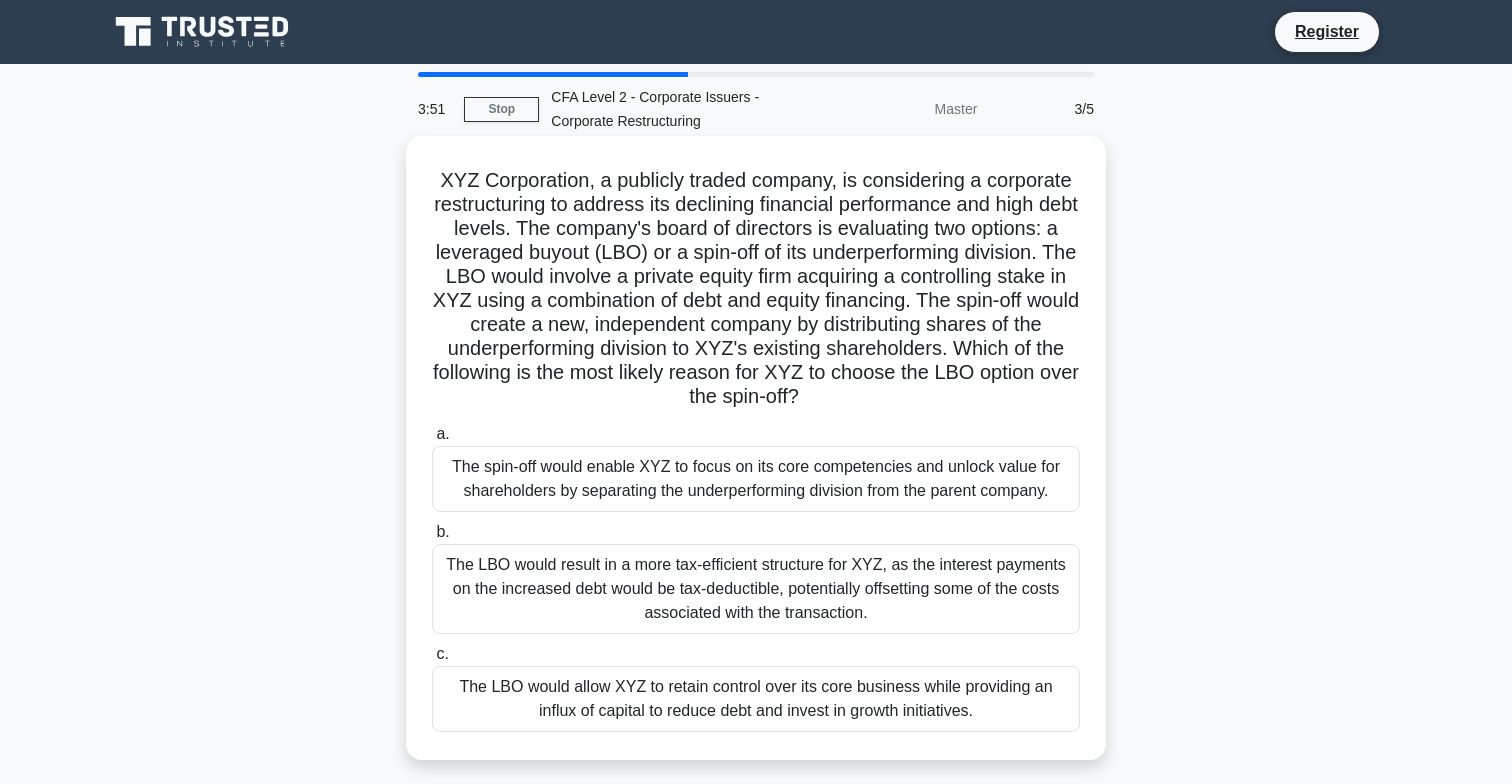 click on "The spin-off would enable XYZ to focus on its core competencies and unlock value for shareholders by separating the underperforming division from the parent company." at bounding box center [756, 479] 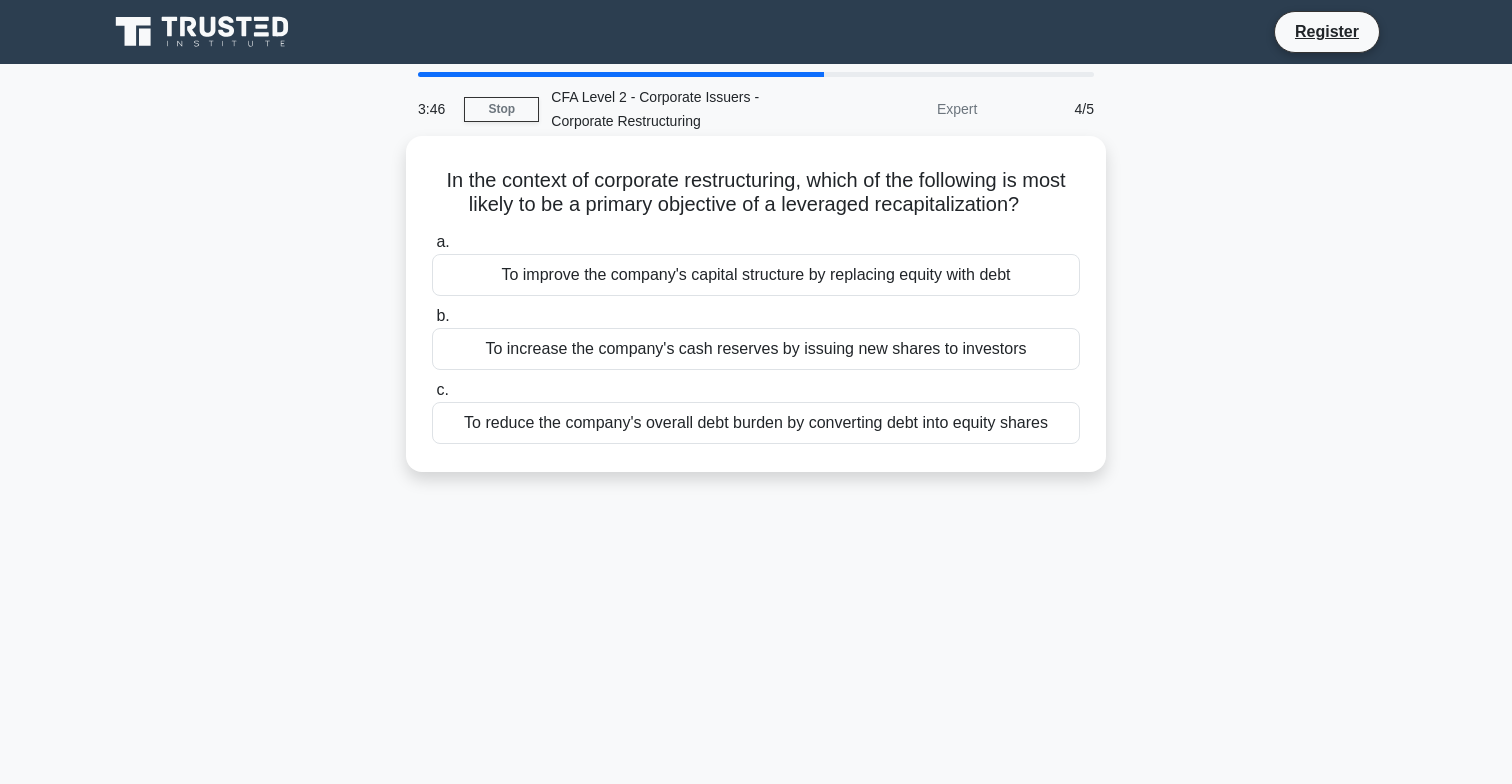 click on "In the context of corporate restructuring, which of the following is most likely to be a primary objective of a leveraged recapitalization?
.spinner_0XTQ{transform-origin:center;animation:spinner_y6GP .75s linear infinite}@keyframes spinner_y6GP{100%{transform:rotate(360deg)}}" at bounding box center (756, 193) 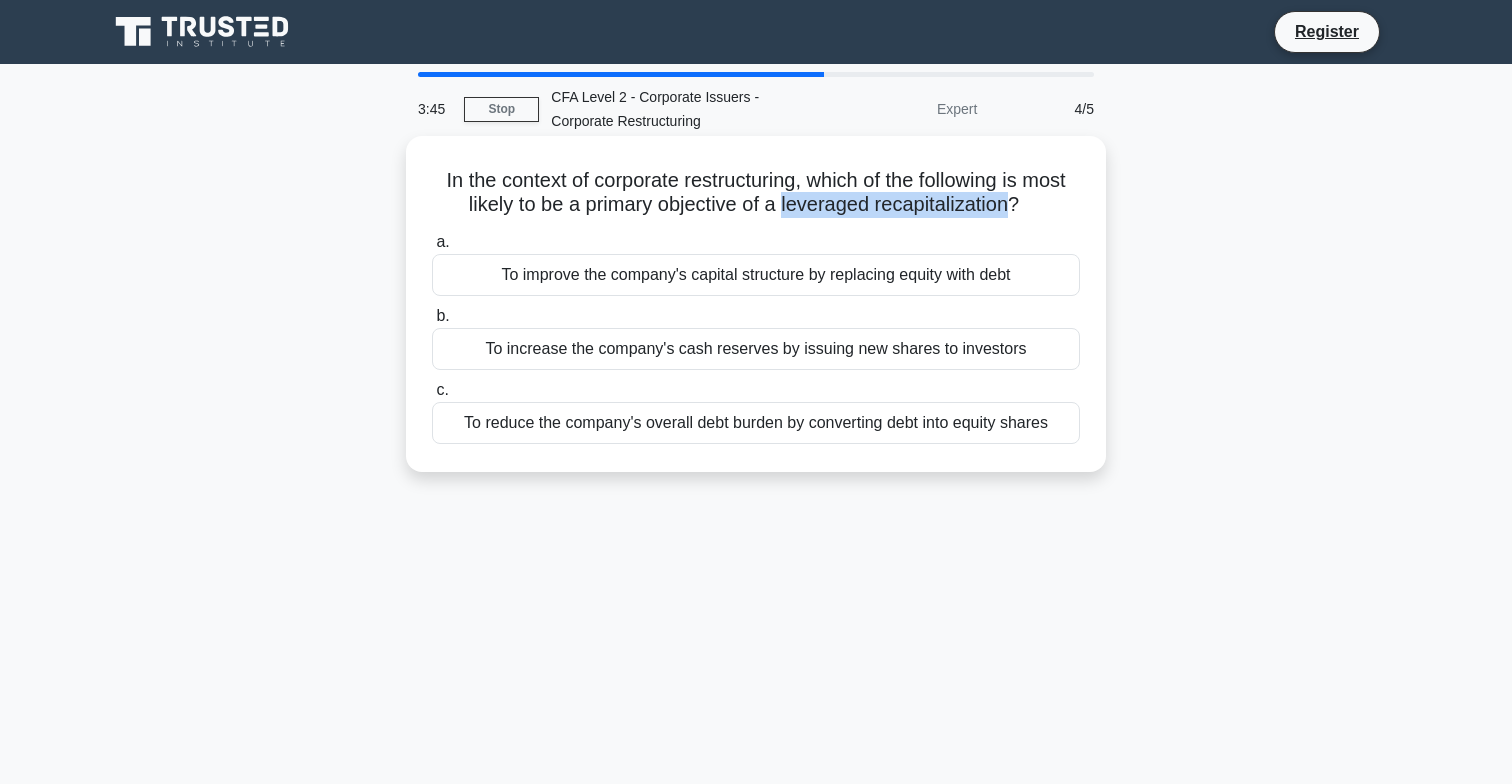 drag, startPoint x: 809, startPoint y: 214, endPoint x: 880, endPoint y: 210, distance: 71.11259 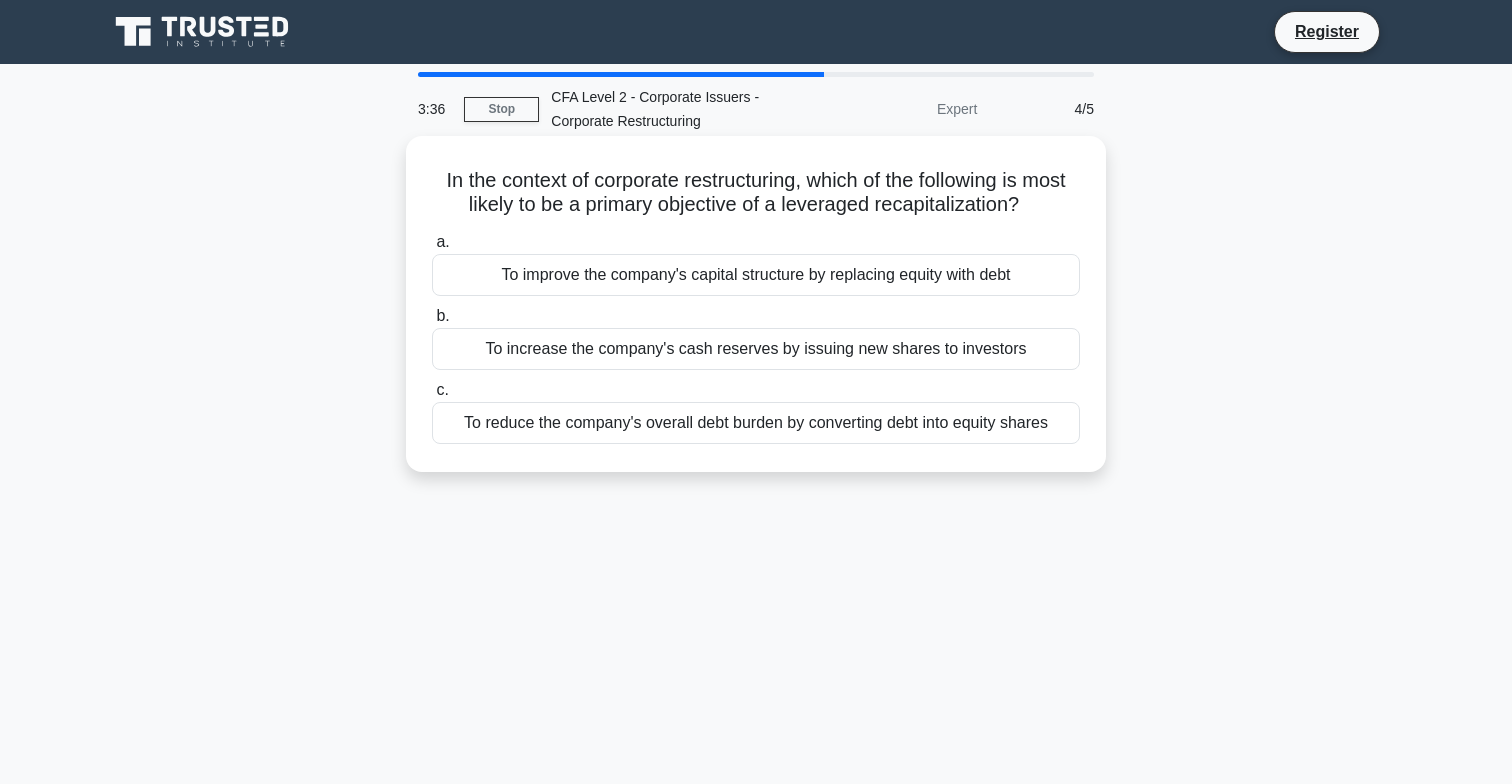click on "To improve the company's capital structure by replacing equity with debt" at bounding box center (756, 275) 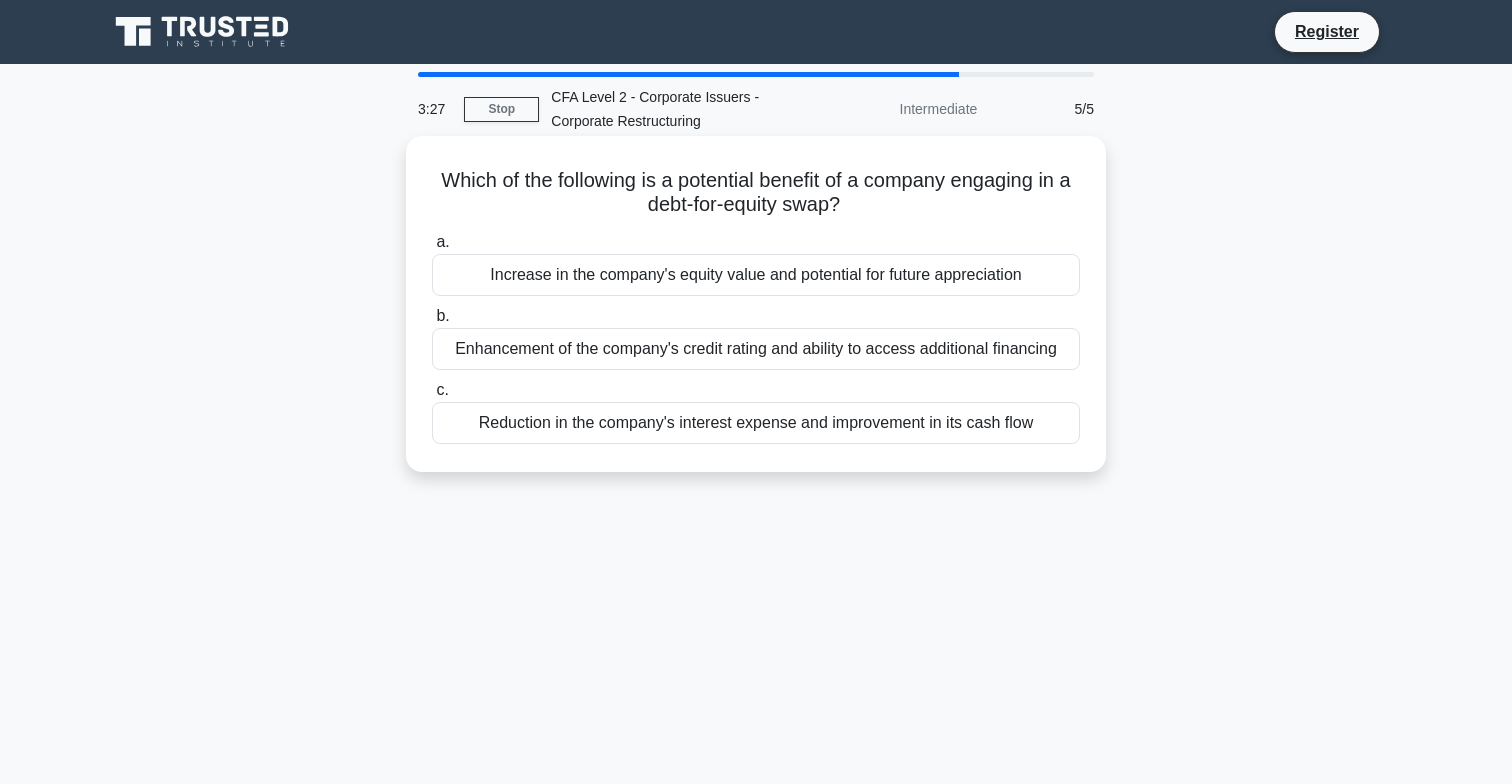 click on "Reduction in the company's interest expense and improvement in its cash flow" at bounding box center (756, 423) 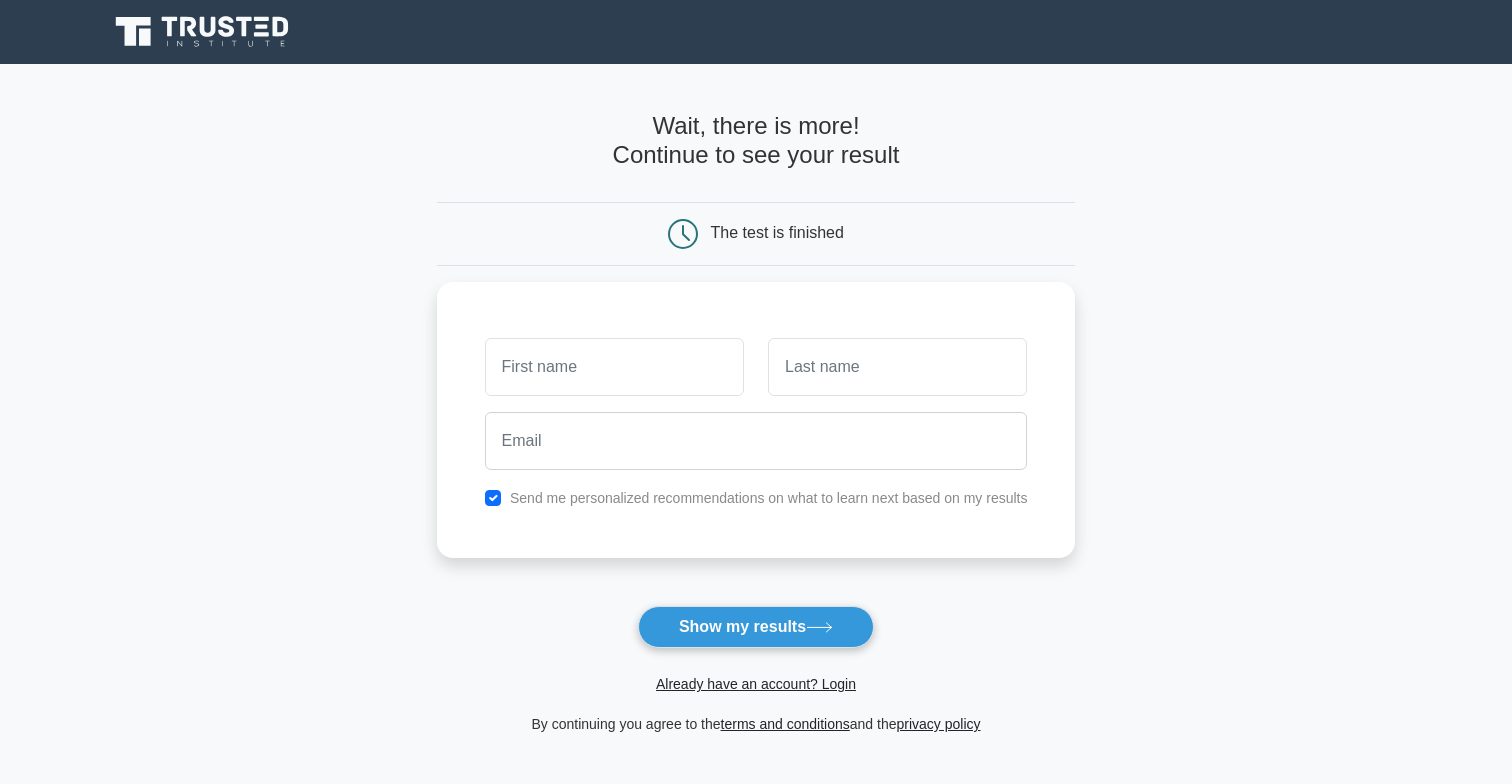scroll, scrollTop: 0, scrollLeft: 0, axis: both 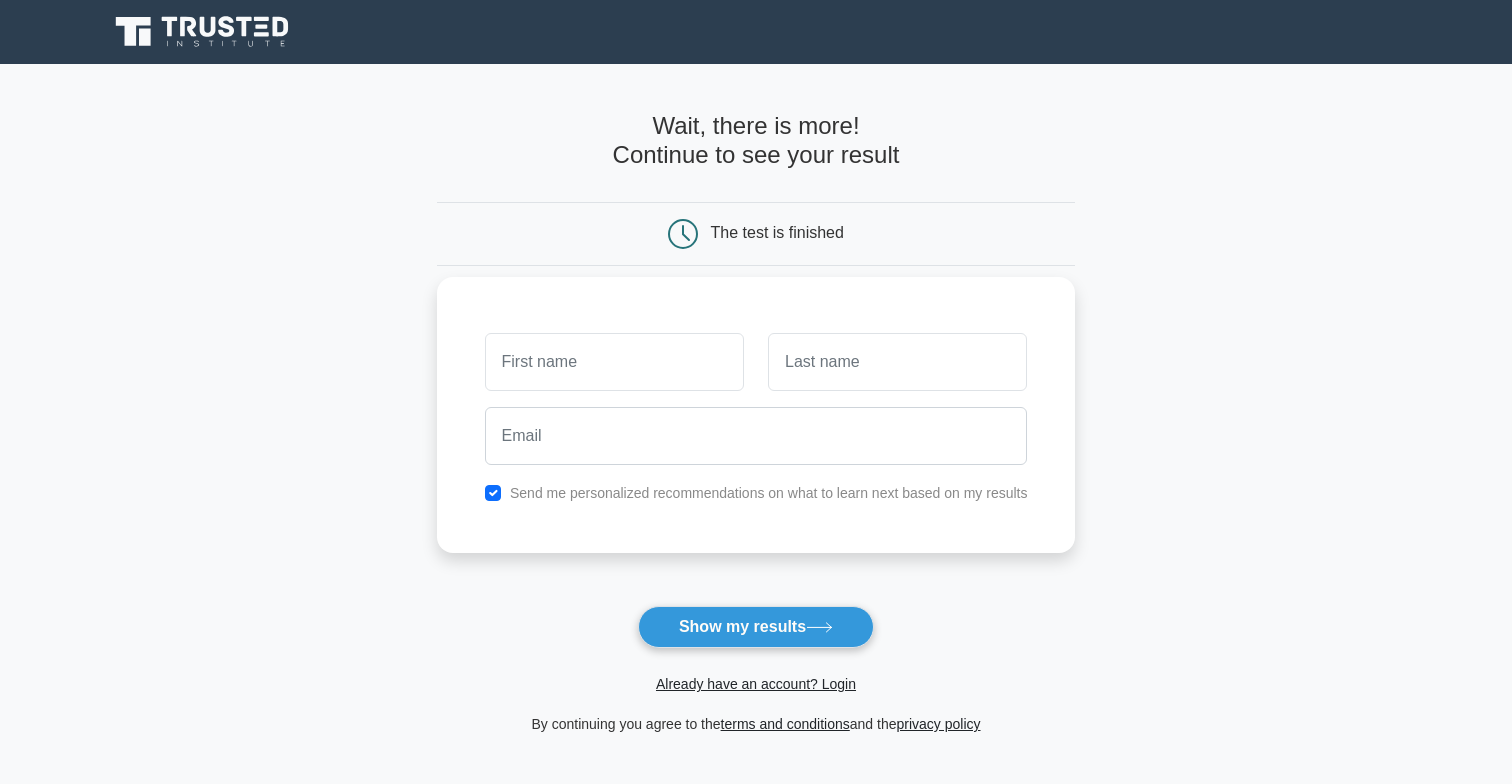 click on "Send me personalized recommendations on what to learn next based on my results" at bounding box center [769, 493] 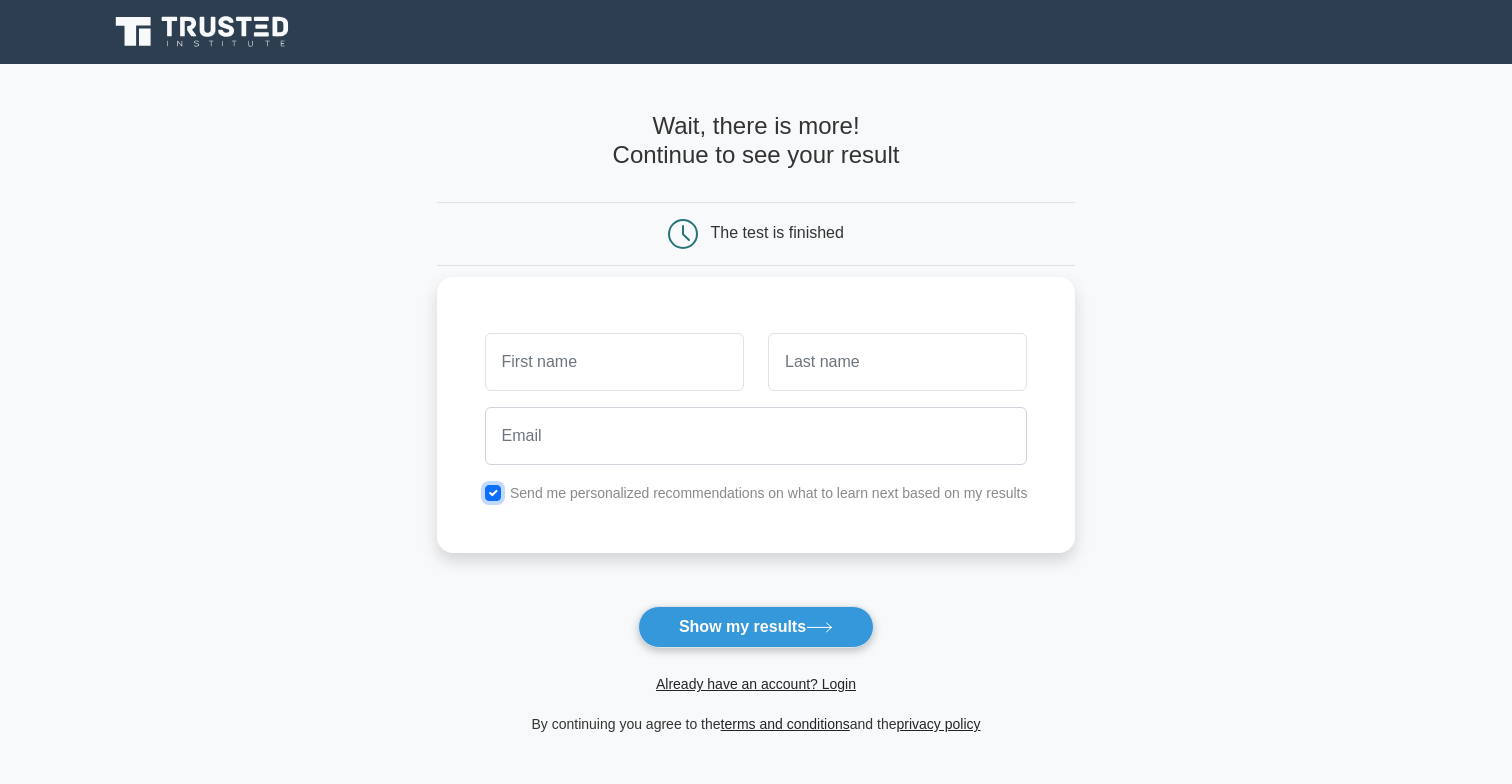 click at bounding box center [493, 493] 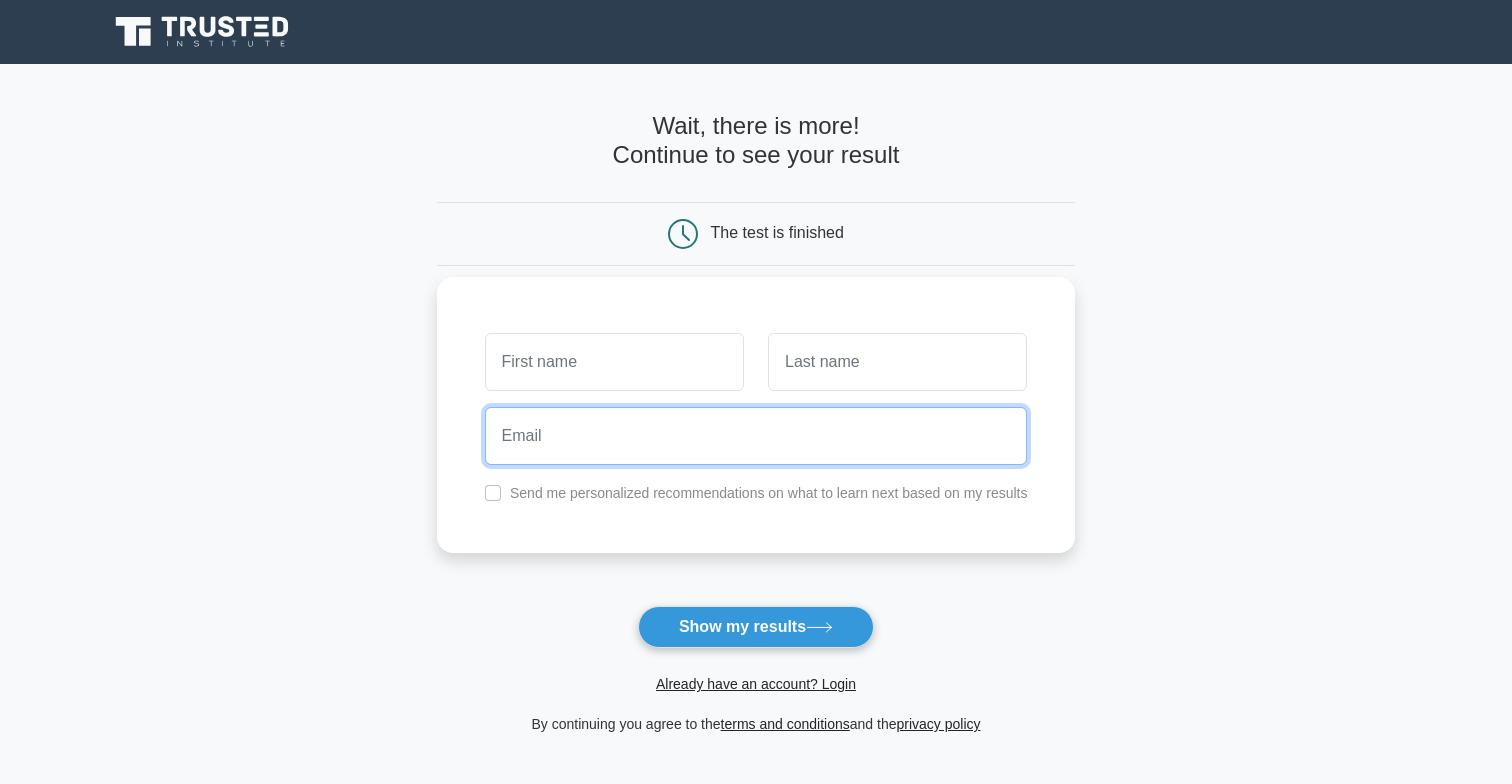 click at bounding box center [756, 436] 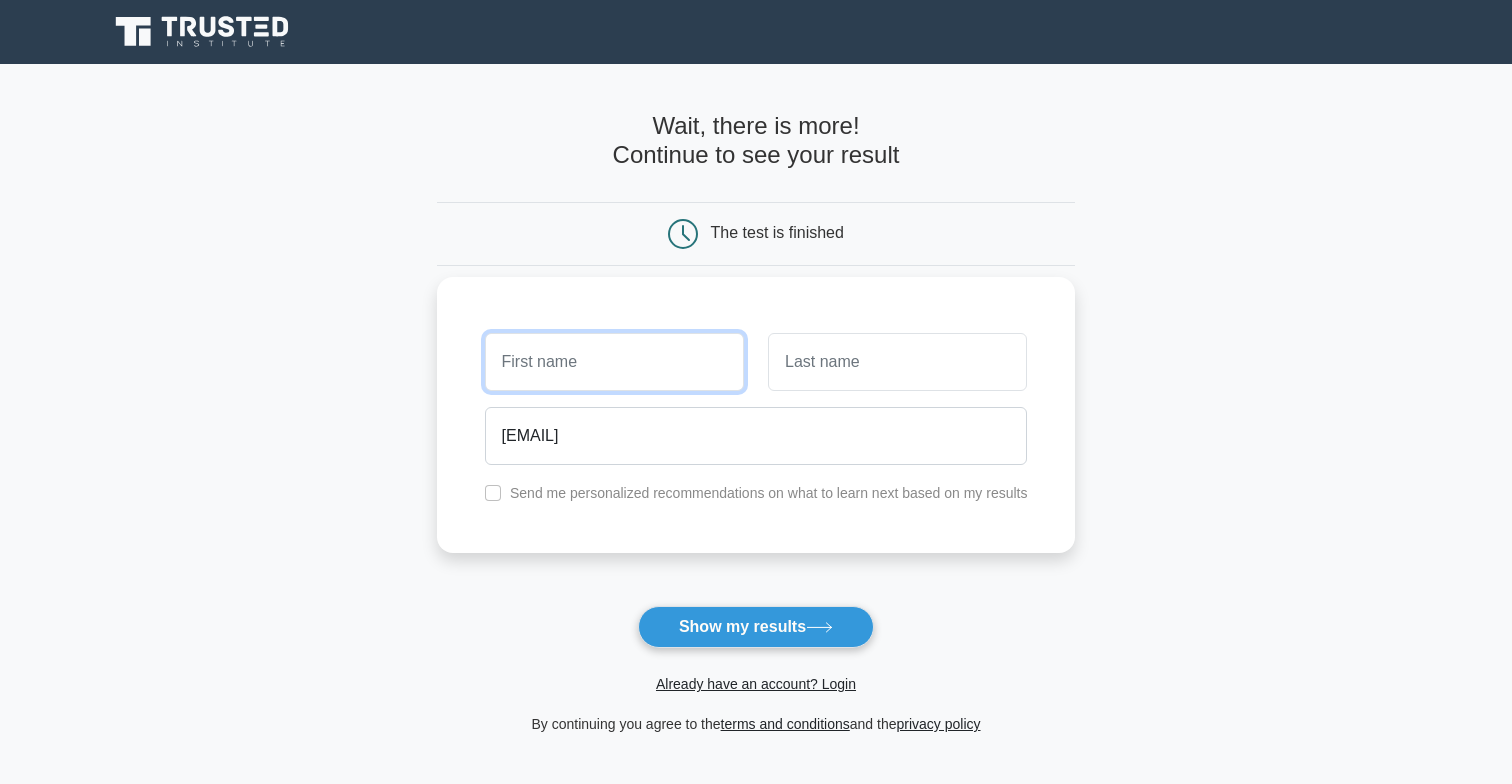 click at bounding box center (614, 362) 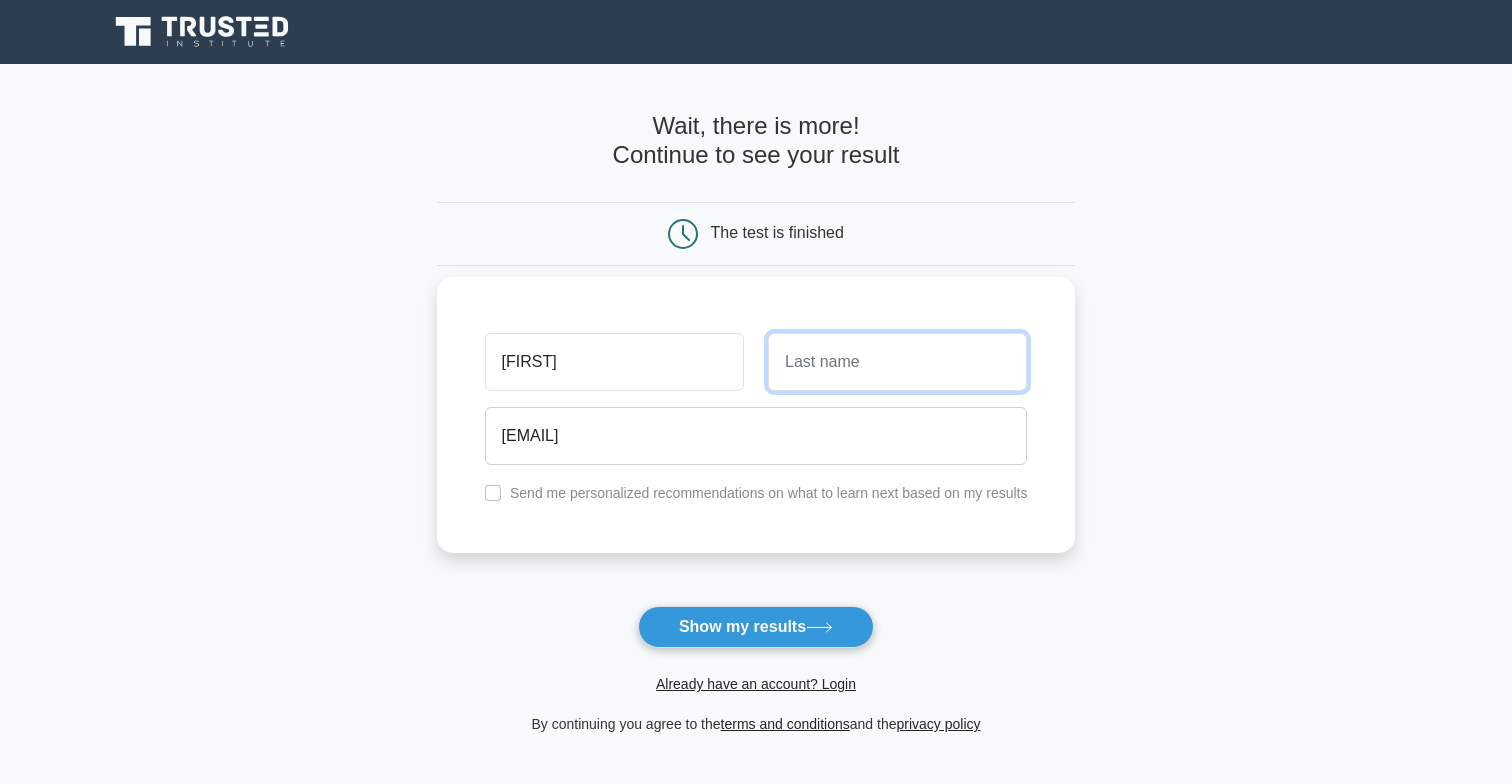 click at bounding box center [897, 362] 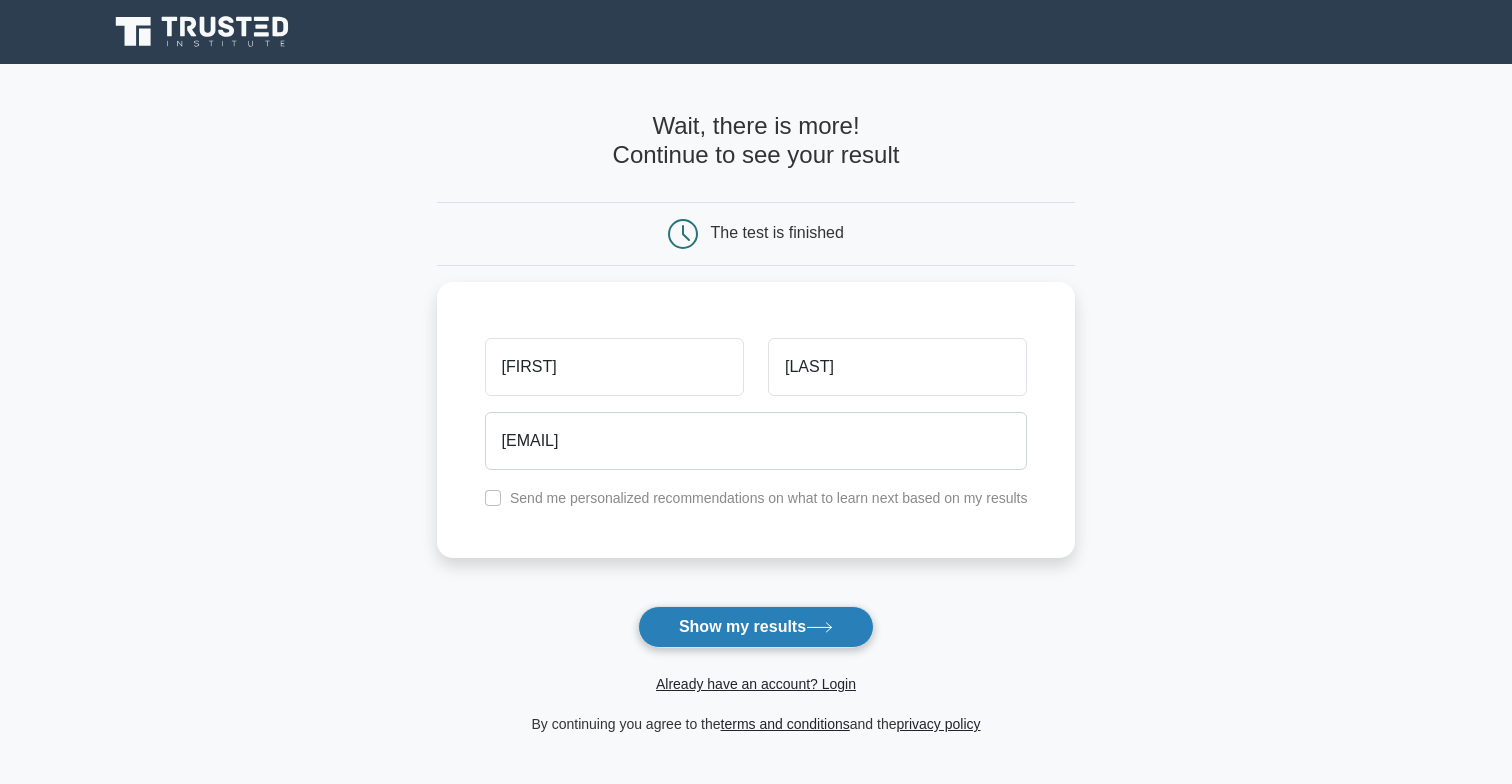 click on "Show my results" at bounding box center [756, 627] 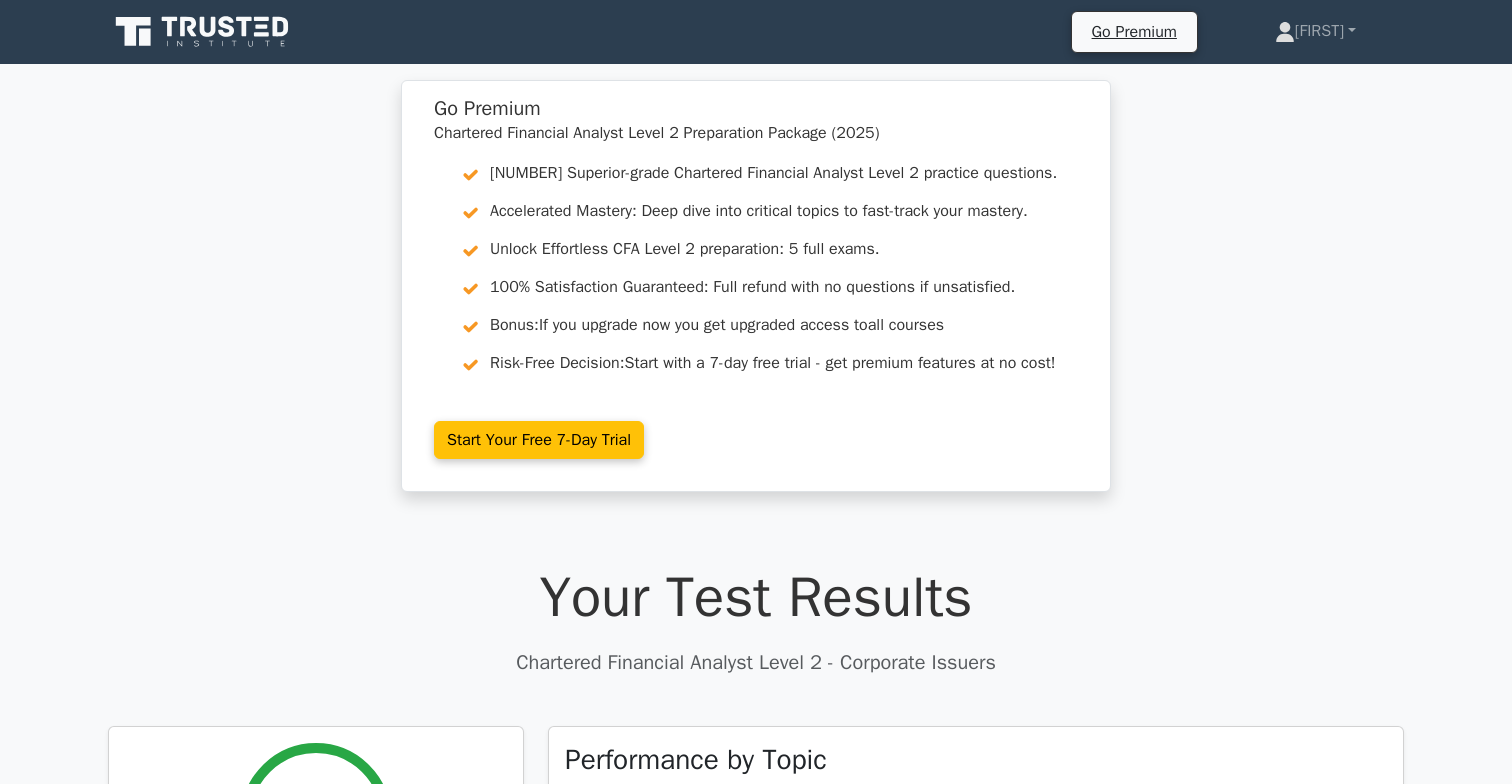 scroll, scrollTop: 0, scrollLeft: 0, axis: both 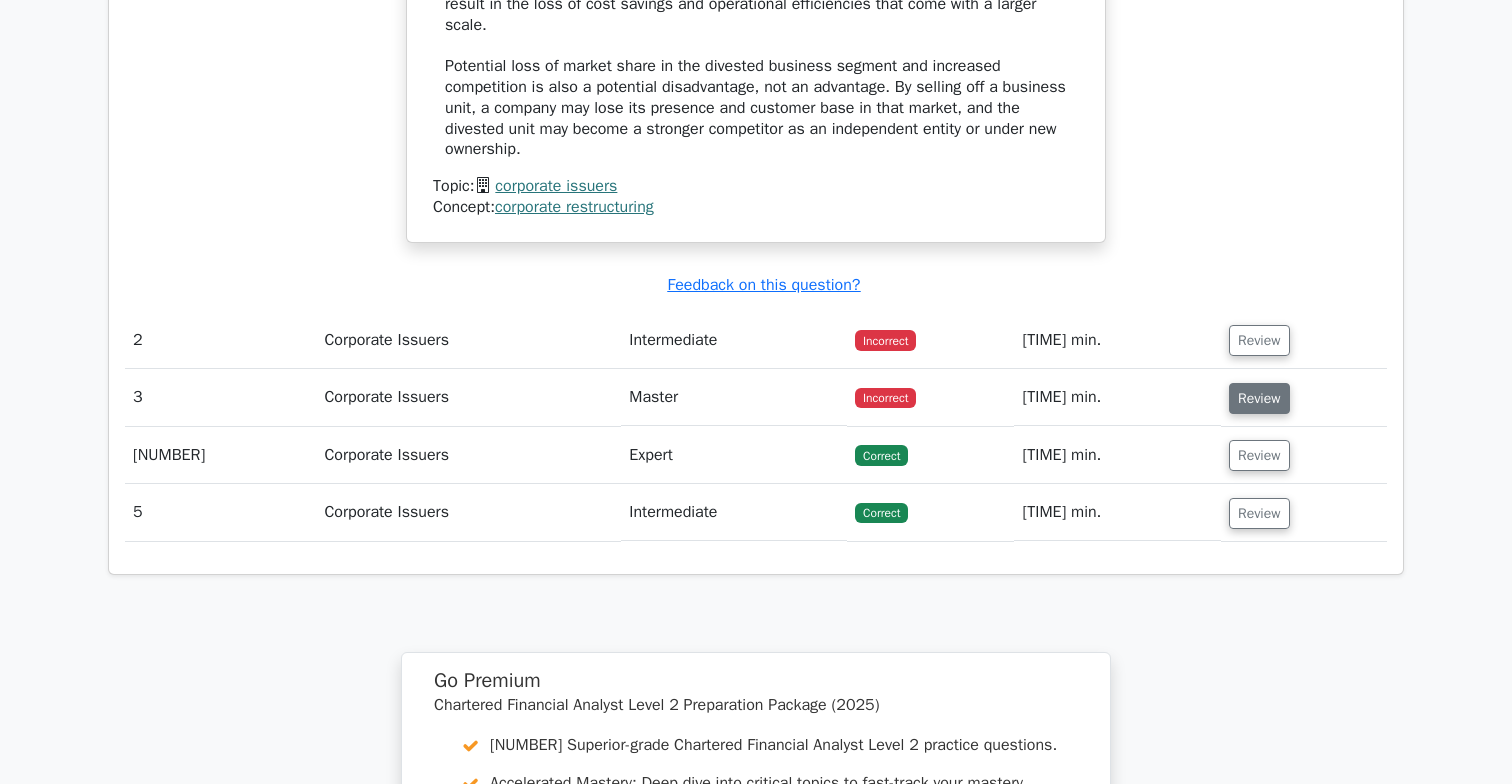 click on "Review" at bounding box center [1259, 398] 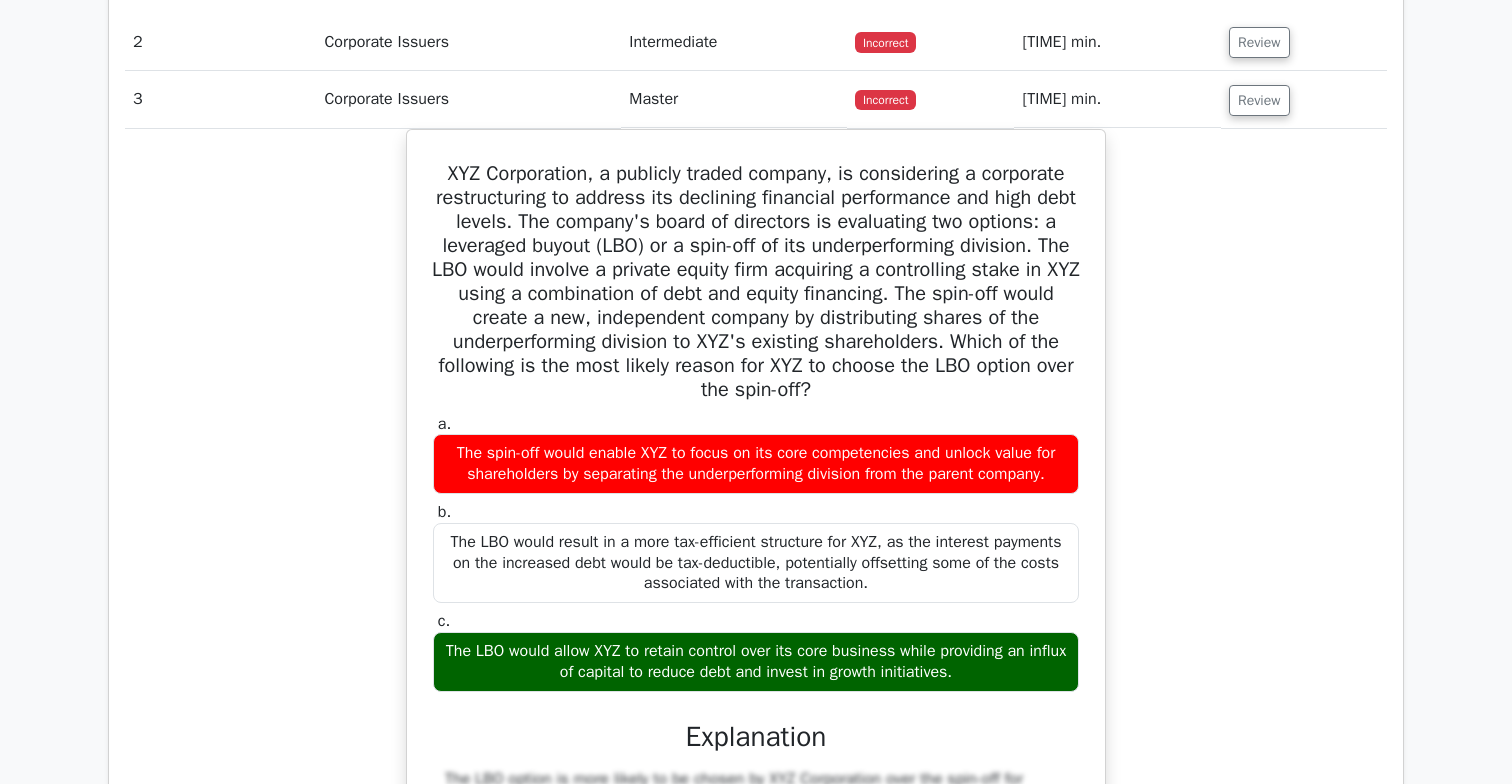 scroll, scrollTop: 2456, scrollLeft: 0, axis: vertical 